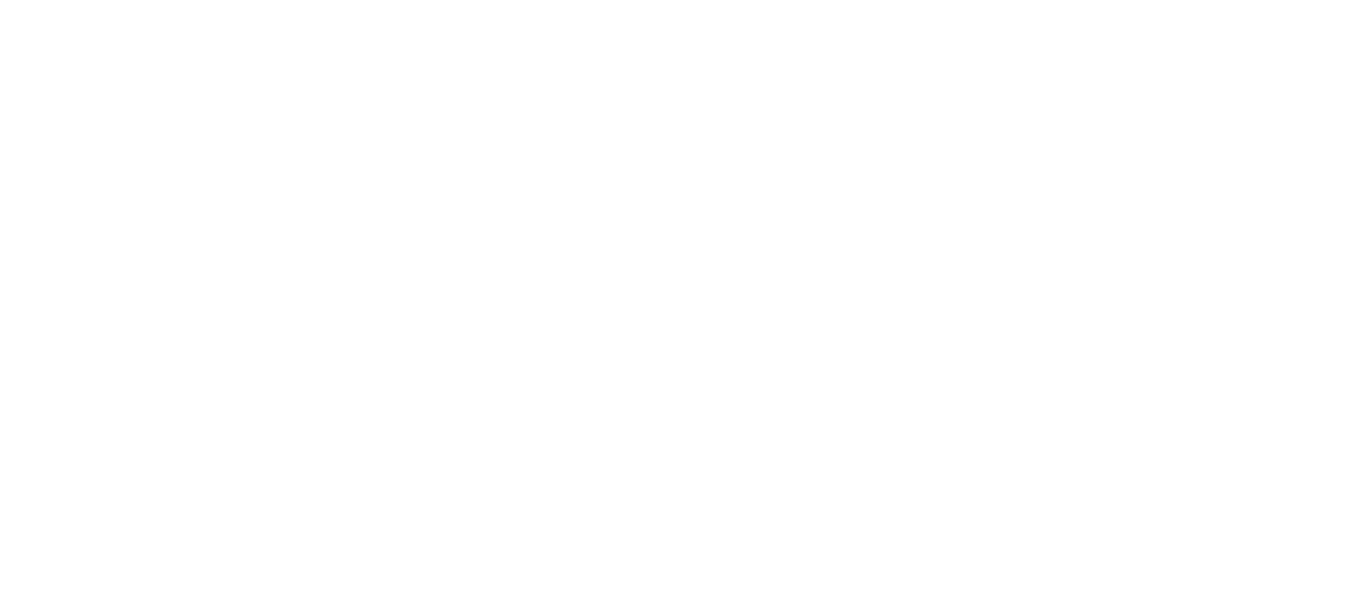 scroll, scrollTop: 0, scrollLeft: 0, axis: both 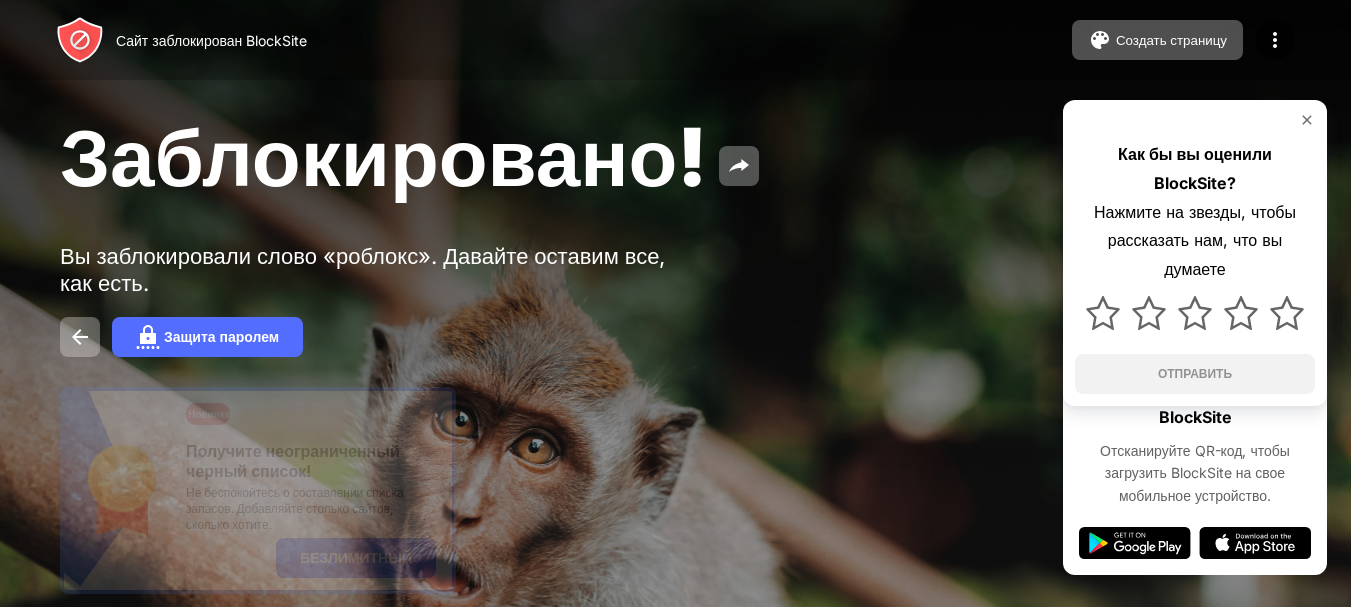 drag, startPoint x: 1201, startPoint y: 2, endPoint x: 840, endPoint y: 260, distance: 443.71725 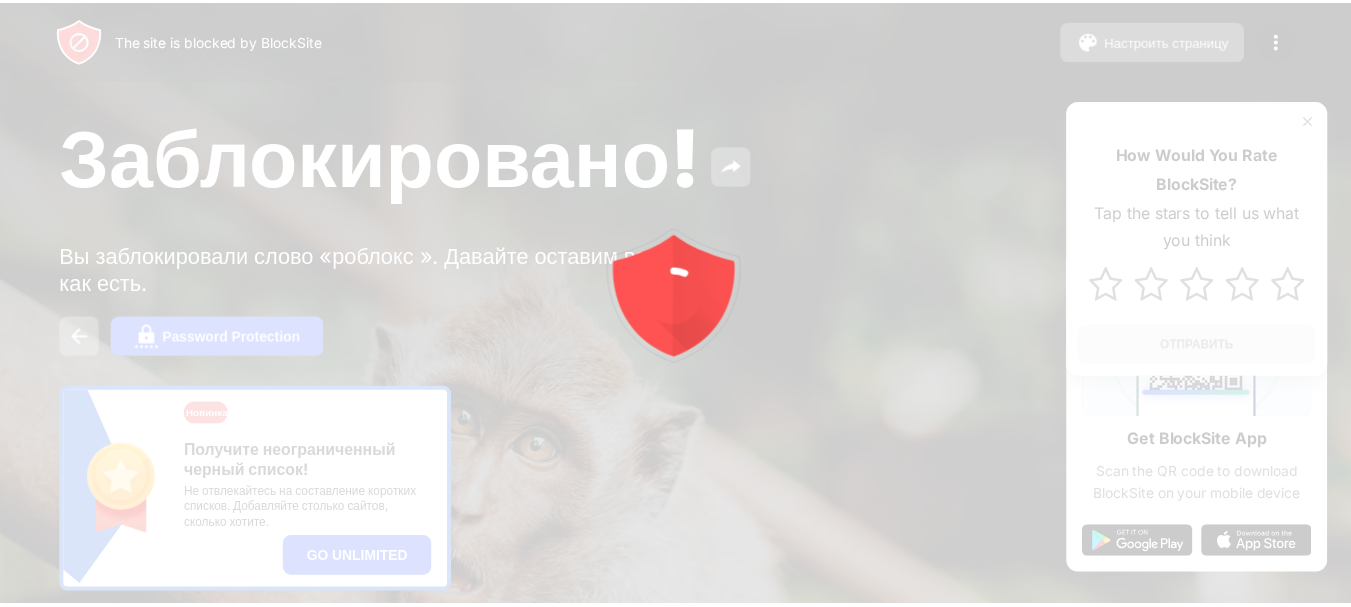 scroll, scrollTop: 0, scrollLeft: 0, axis: both 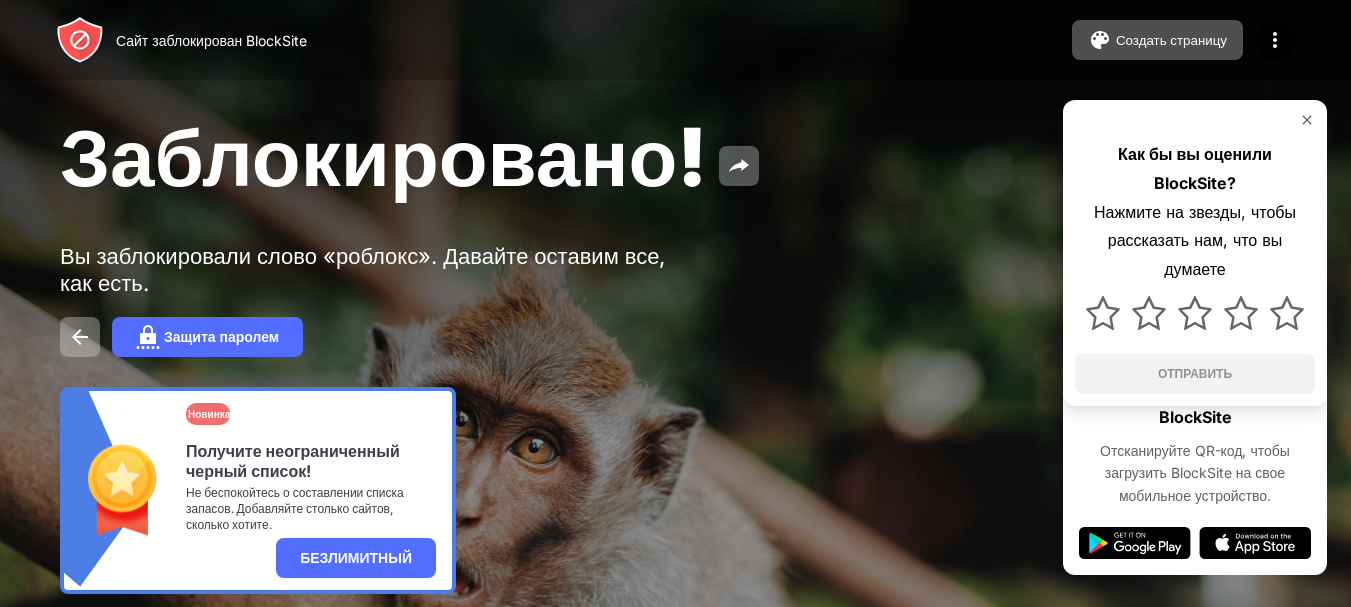 click on "Сайт заблокирован BlockSite Создать страницу Изменить черный список Перенаправлять Настроить блочную страницу Обновление Защита паролем Обновление Заблокировано! Вы заблокировали слово «роблокс». Давайте оставим все, как есть. Защита паролем Новинка! Получите неограниченный черный список! Не беспокойтесь о составлении списка запасов. Добавляйте столько сайтов, сколько хотите. БЕЗЛИМИТНЫЙ Как бы вы оценили BlockSite? Нажмите на звезды, чтобы рассказать нам, что вы думаете ОТПРАВИТЬ Получить приложение BlockSite Исходный текст Оцените этот перевод" at bounding box center [675, 351] 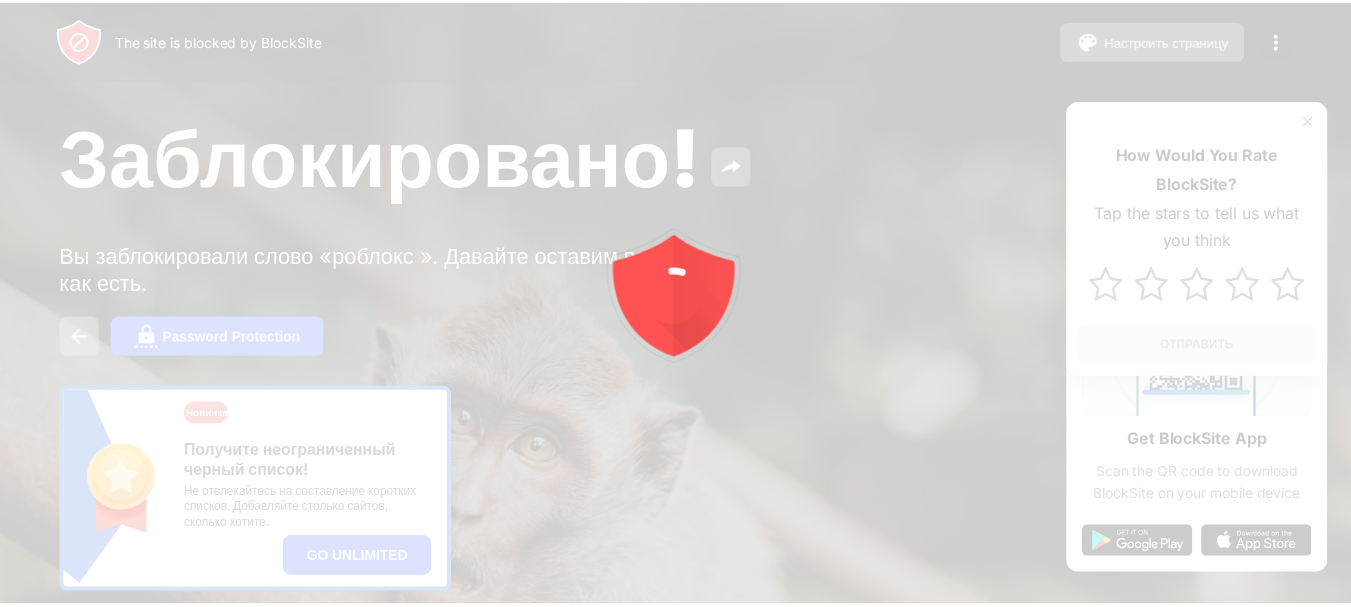 scroll, scrollTop: 0, scrollLeft: 0, axis: both 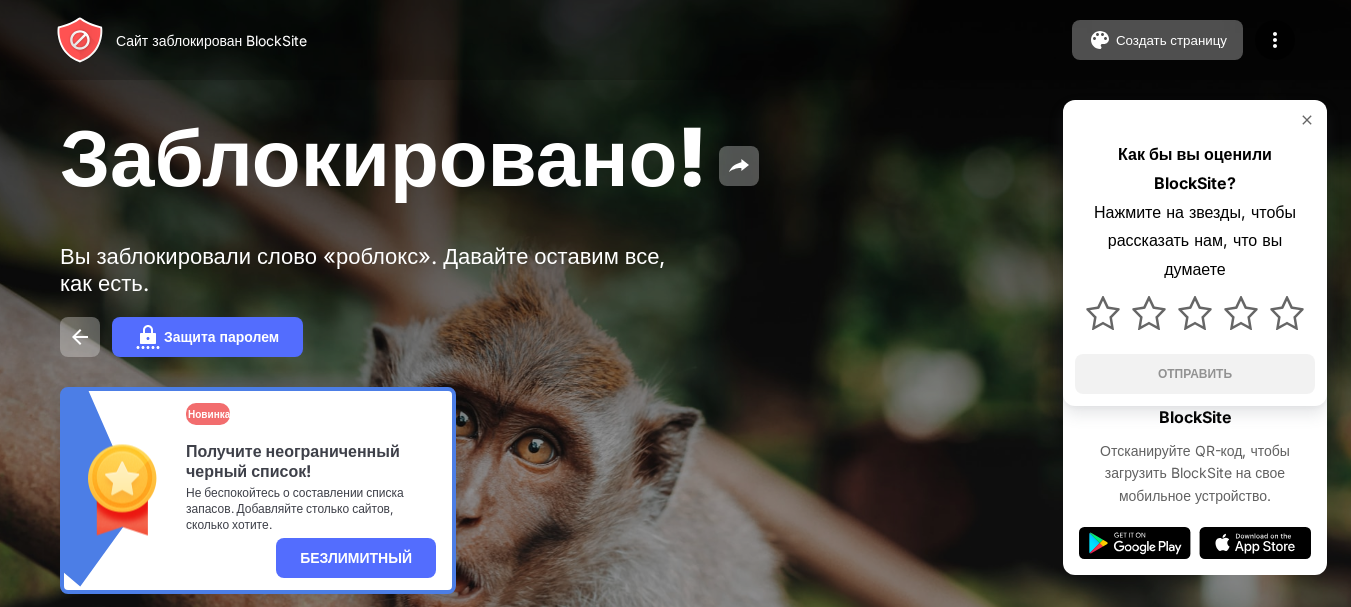 drag, startPoint x: 1076, startPoint y: 49, endPoint x: 631, endPoint y: 267, distance: 495.52902 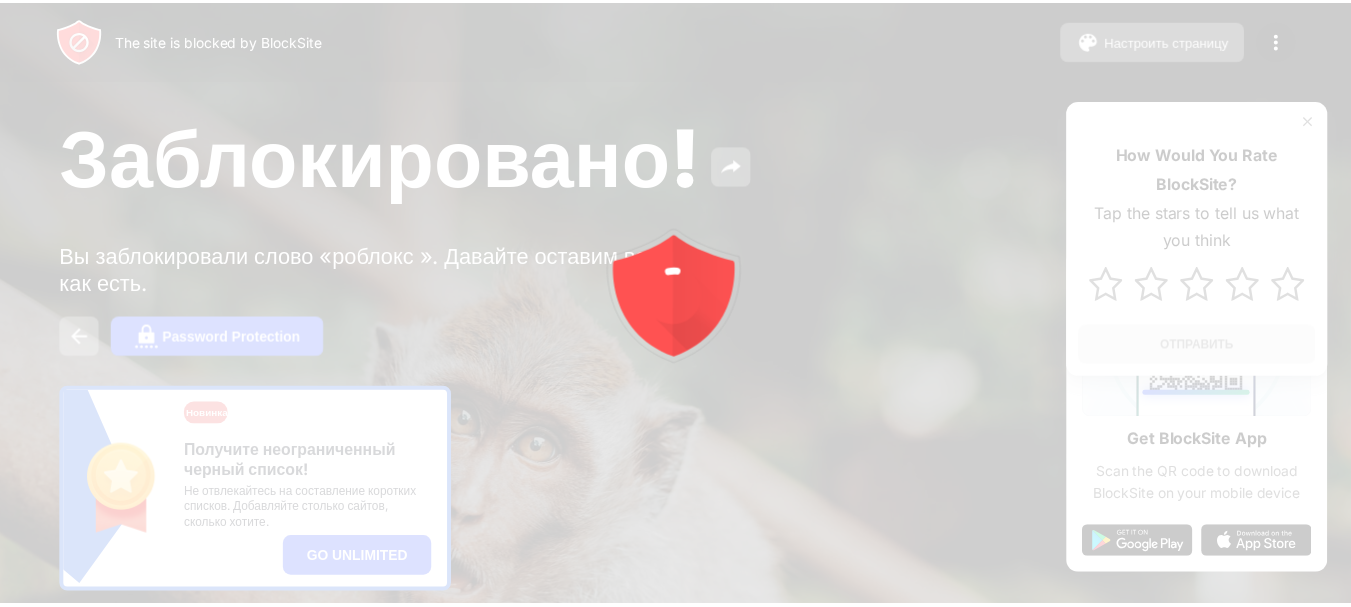 scroll, scrollTop: 0, scrollLeft: 0, axis: both 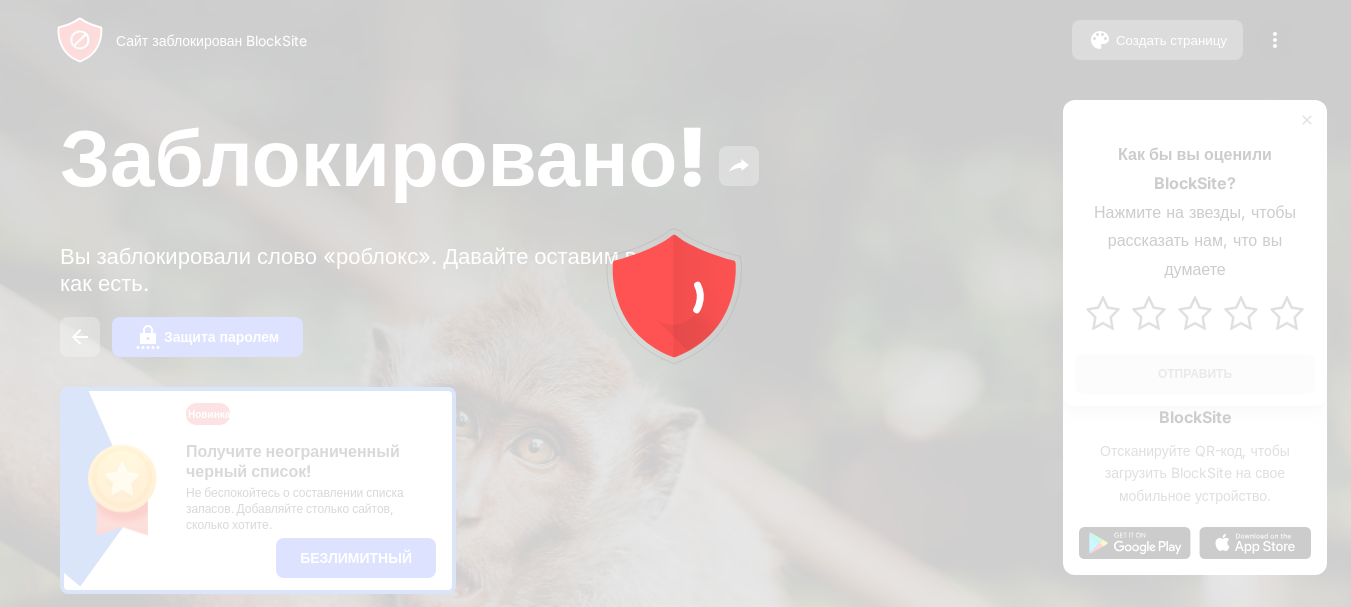 click at bounding box center (675, 303) 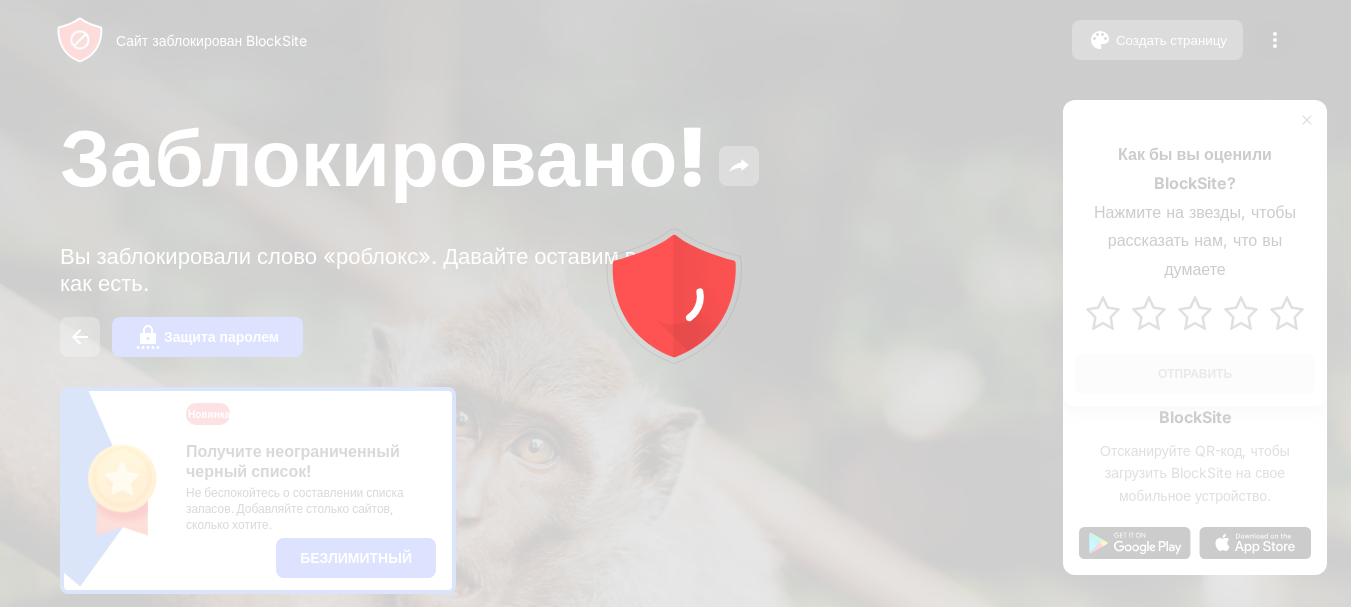 scroll, scrollTop: 0, scrollLeft: 0, axis: both 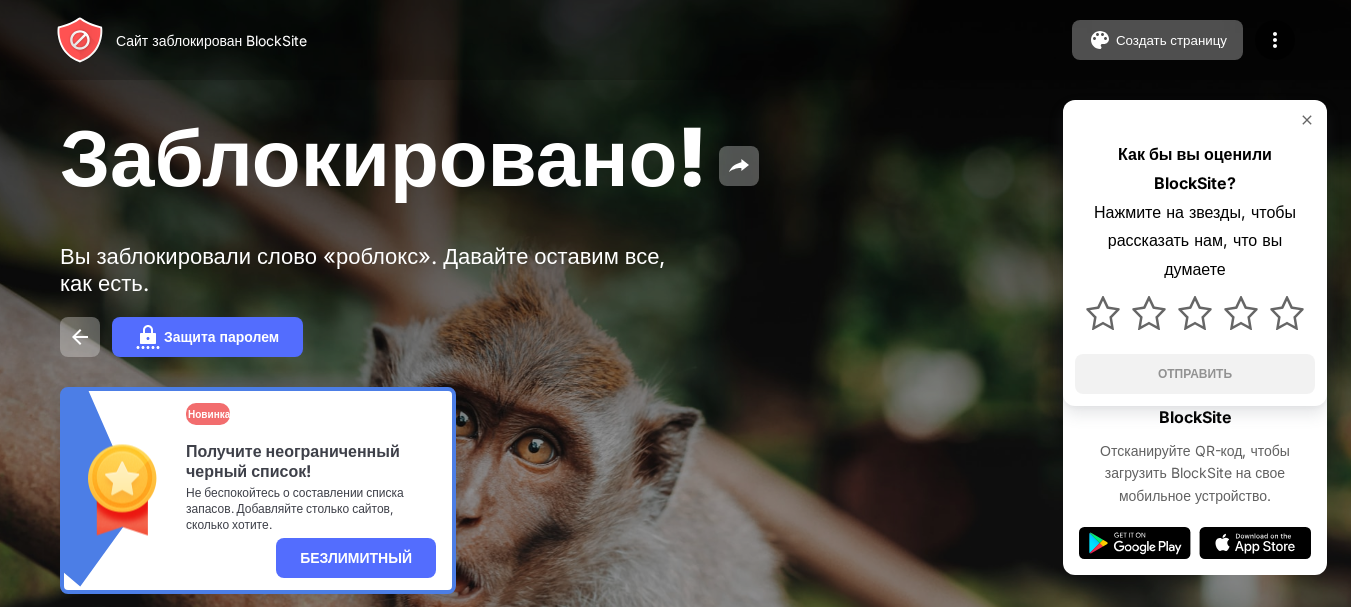 click on "Как бы вы оценили BlockSite? Нажмите на звезды, чтобы рассказать нам, что вы думаете ОТПРАВИТЬ" at bounding box center (1195, 253) 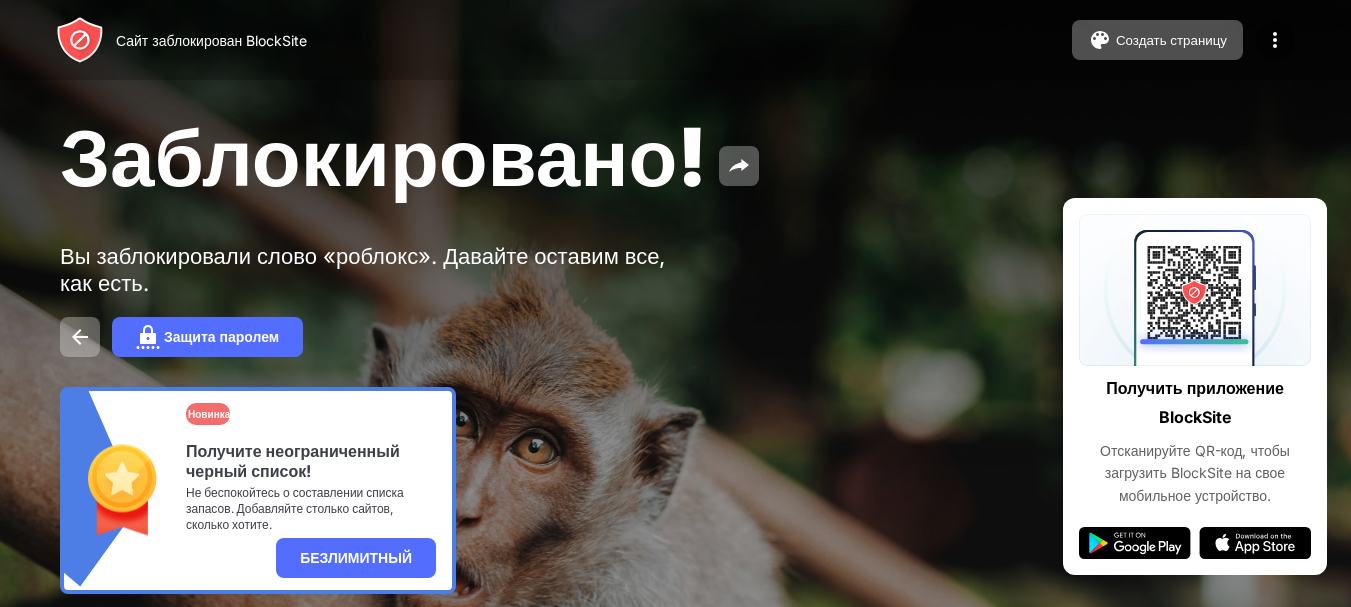 click at bounding box center (1275, 40) 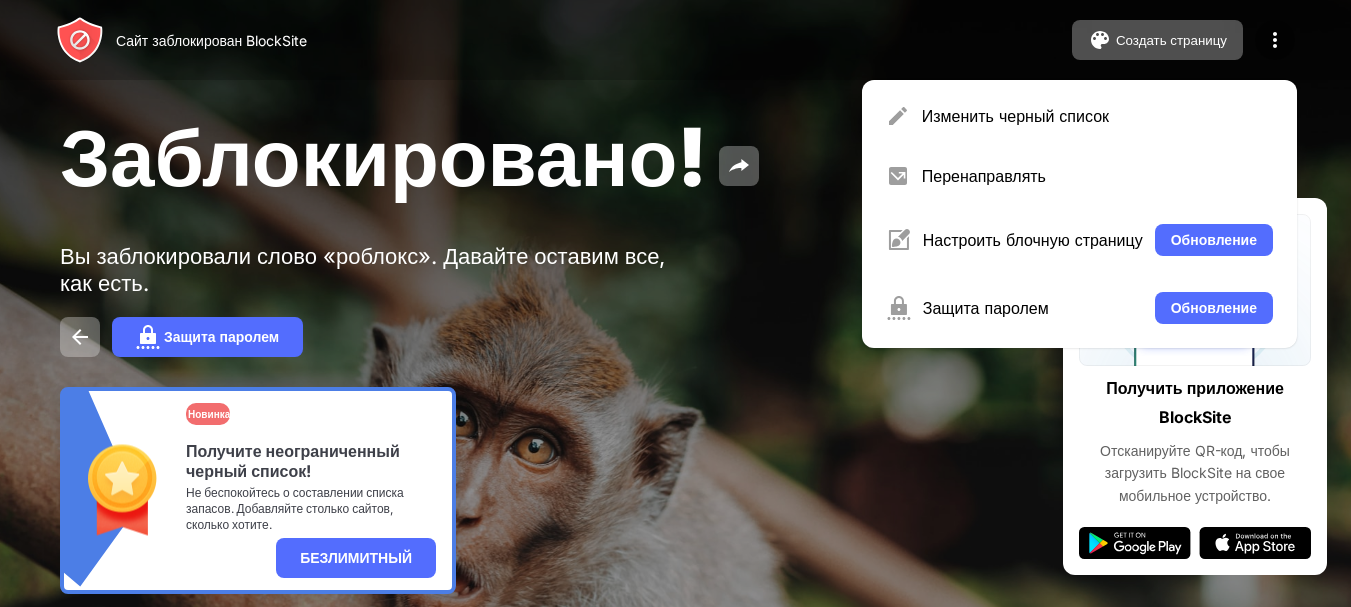 click at bounding box center (1275, 40) 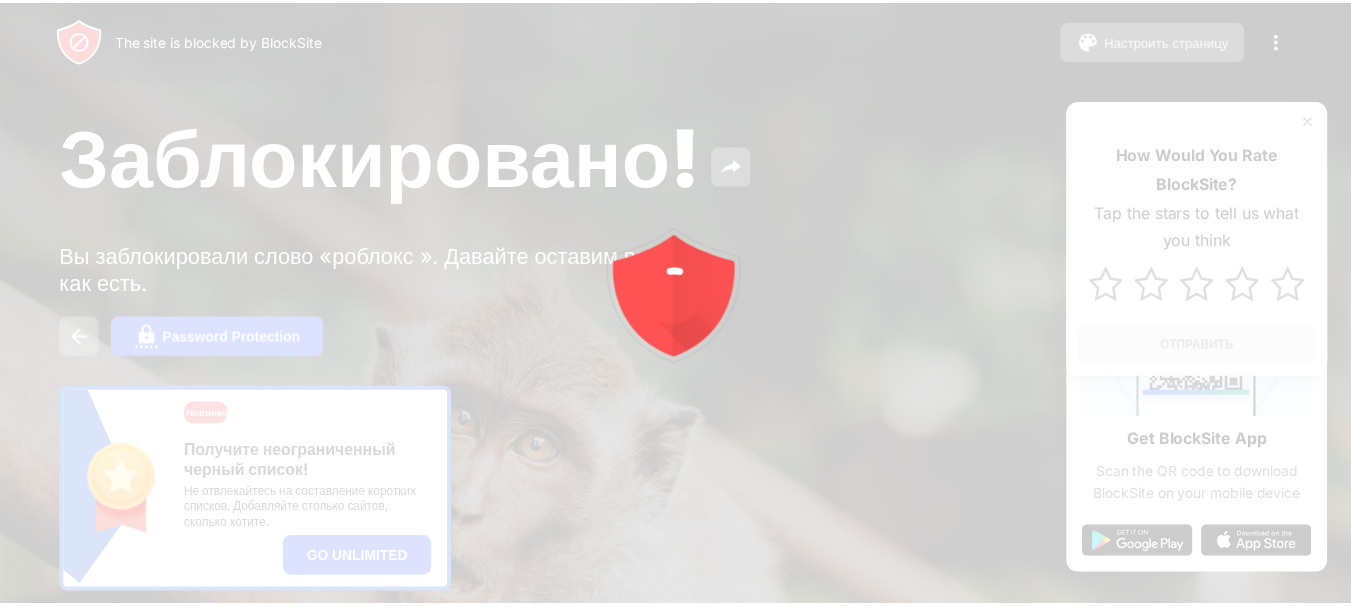 scroll, scrollTop: 0, scrollLeft: 0, axis: both 